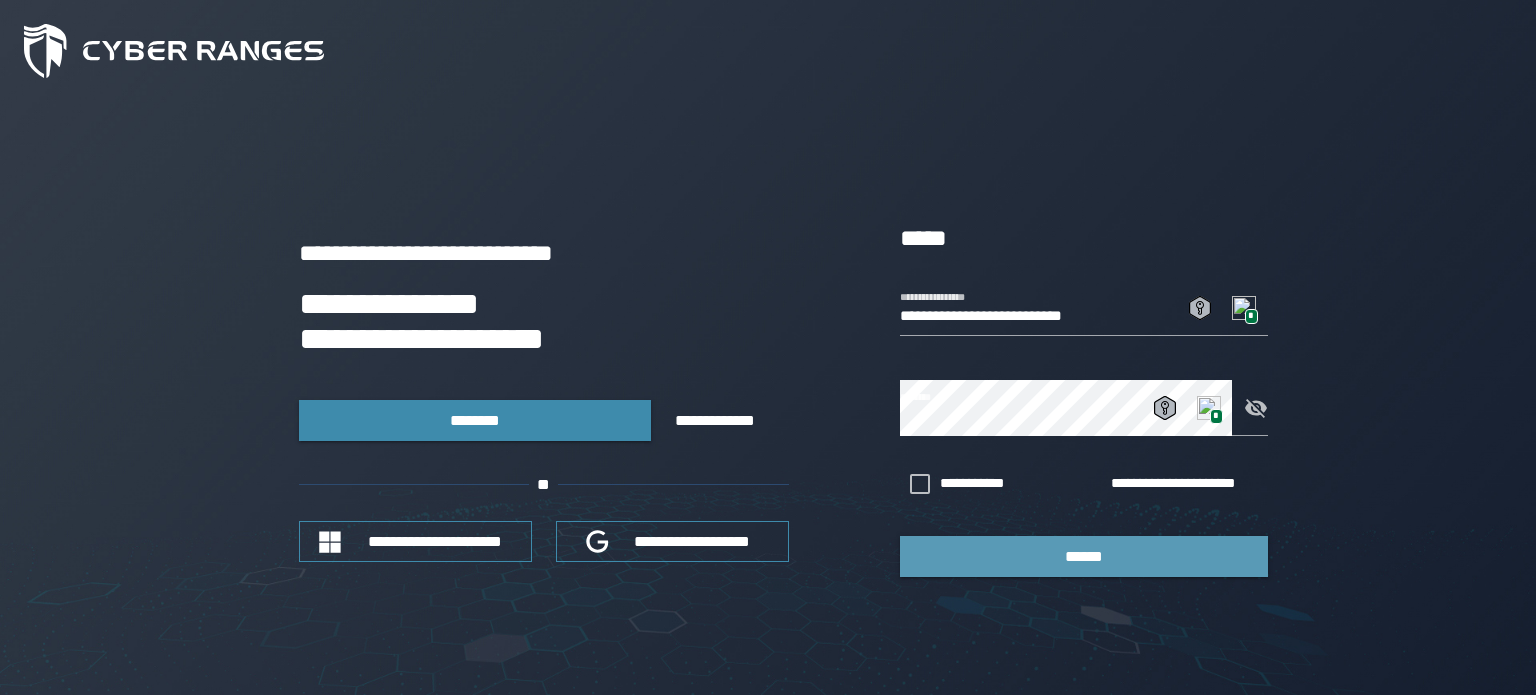 scroll, scrollTop: 0, scrollLeft: 0, axis: both 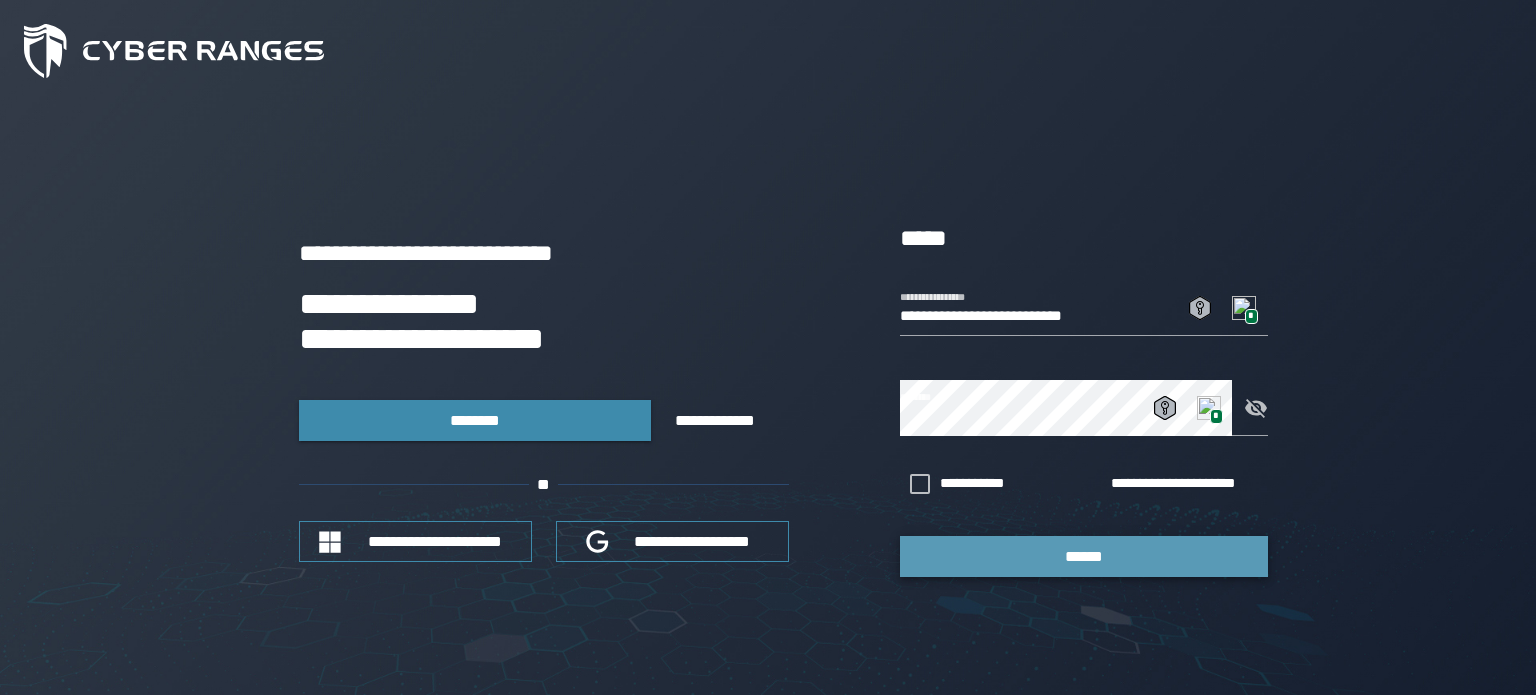 click on "******" at bounding box center [1084, 556] 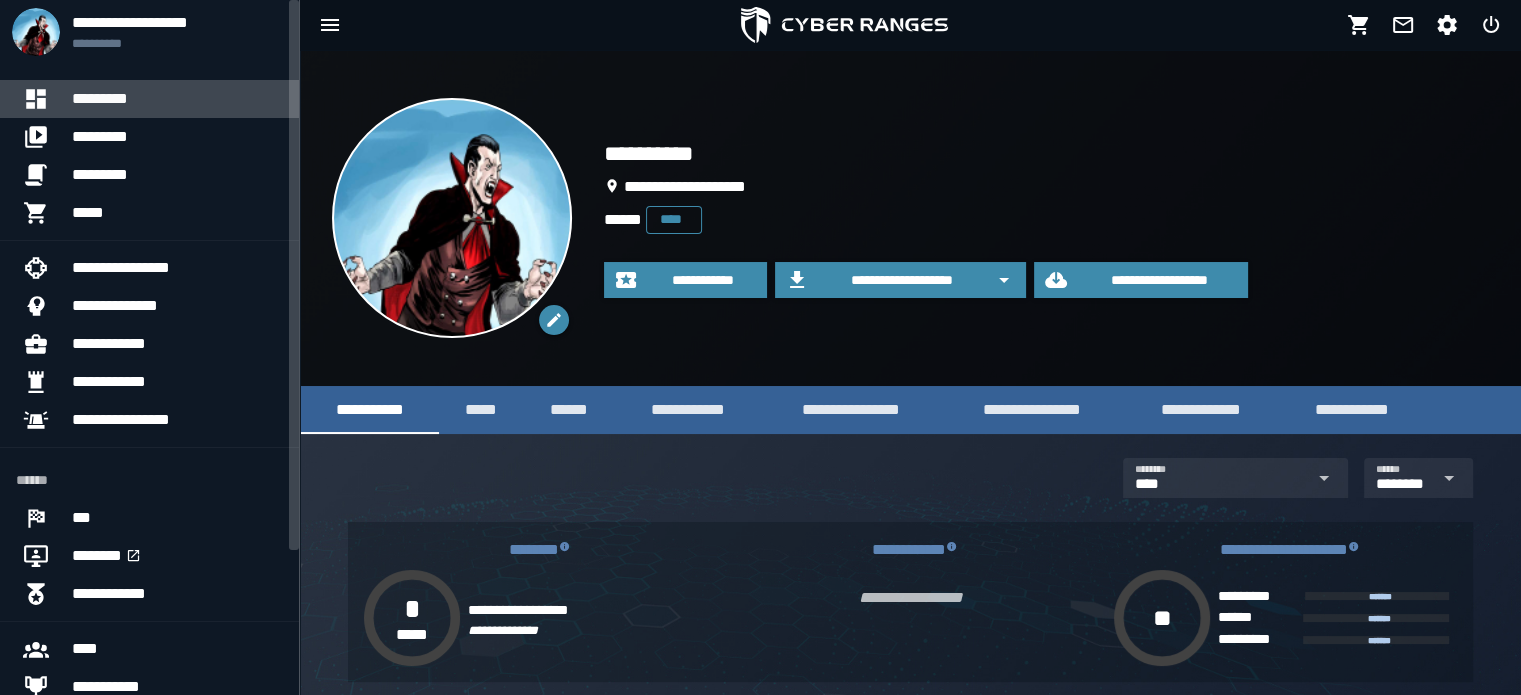 click on "*********" at bounding box center [177, 99] 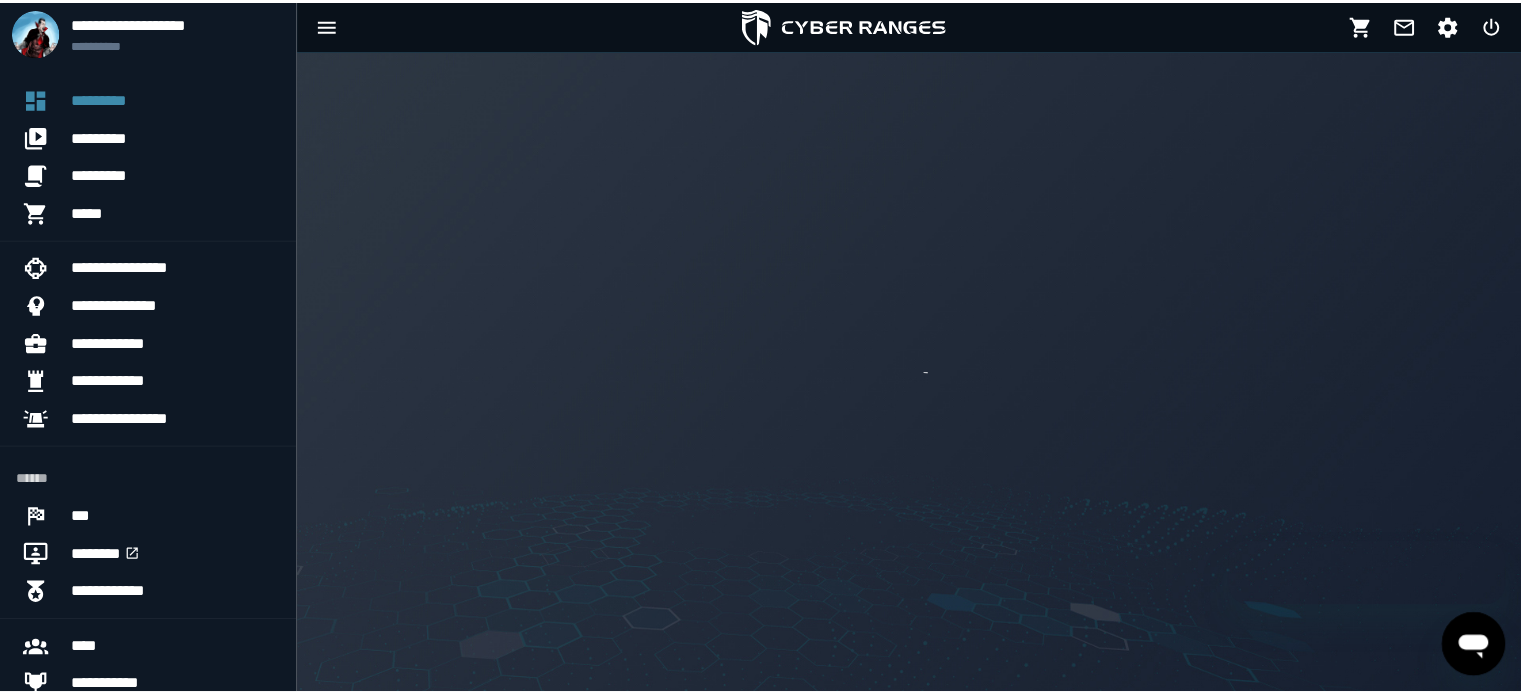 scroll, scrollTop: 0, scrollLeft: 0, axis: both 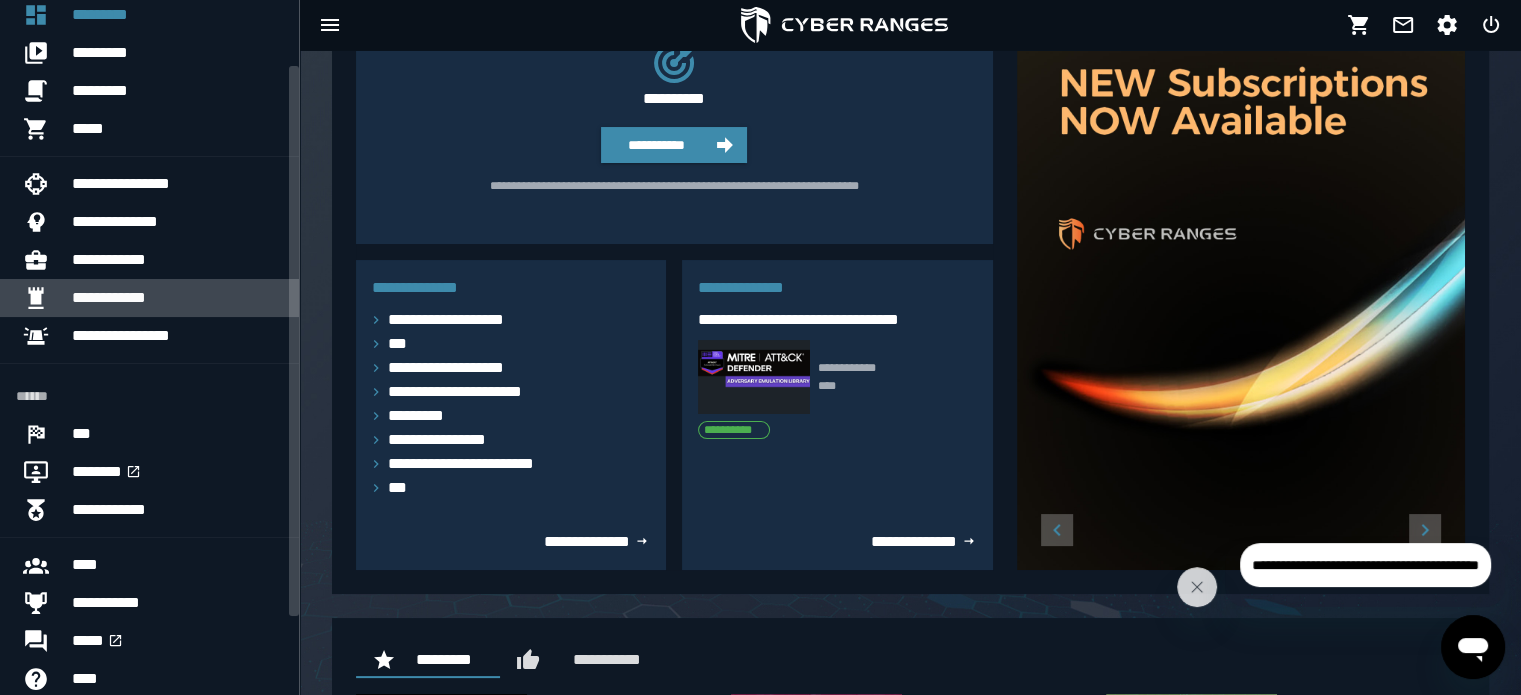 click on "**********" at bounding box center (177, 298) 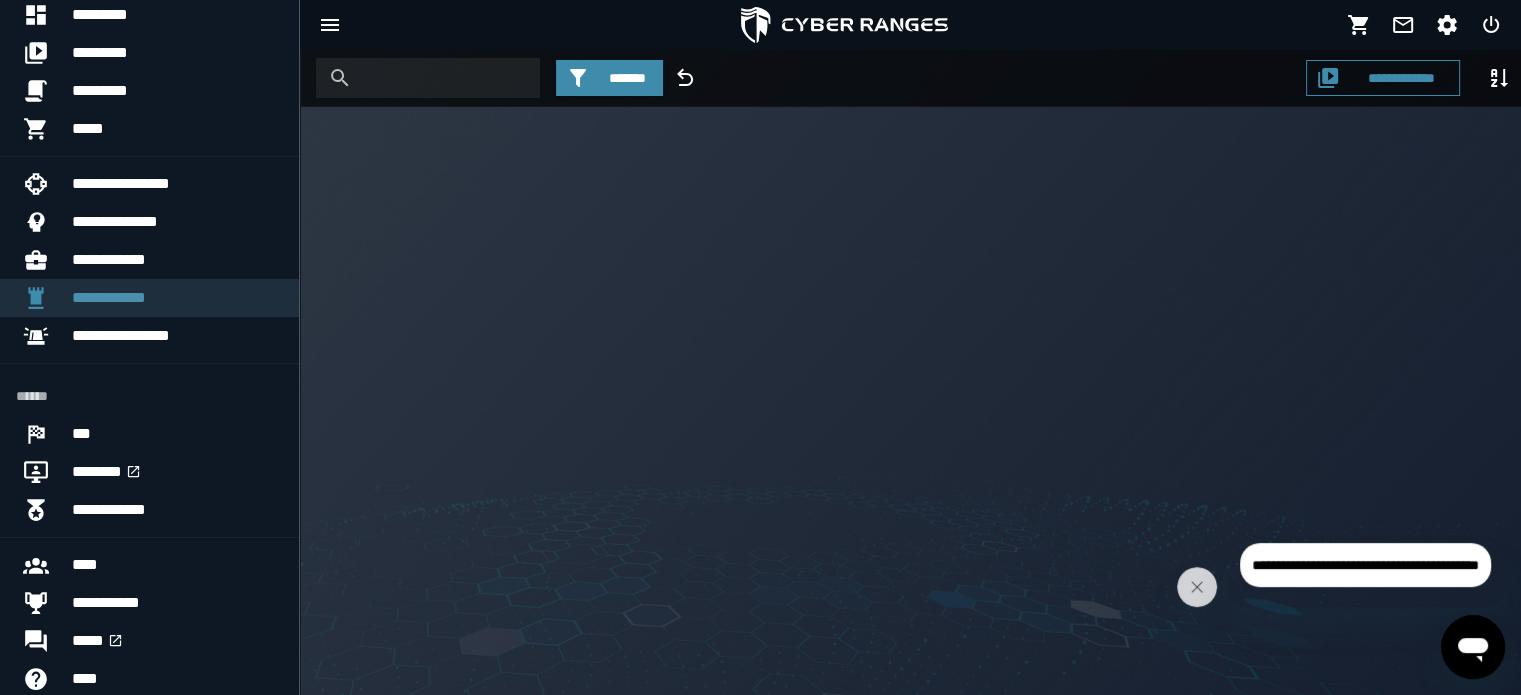 scroll, scrollTop: 0, scrollLeft: 0, axis: both 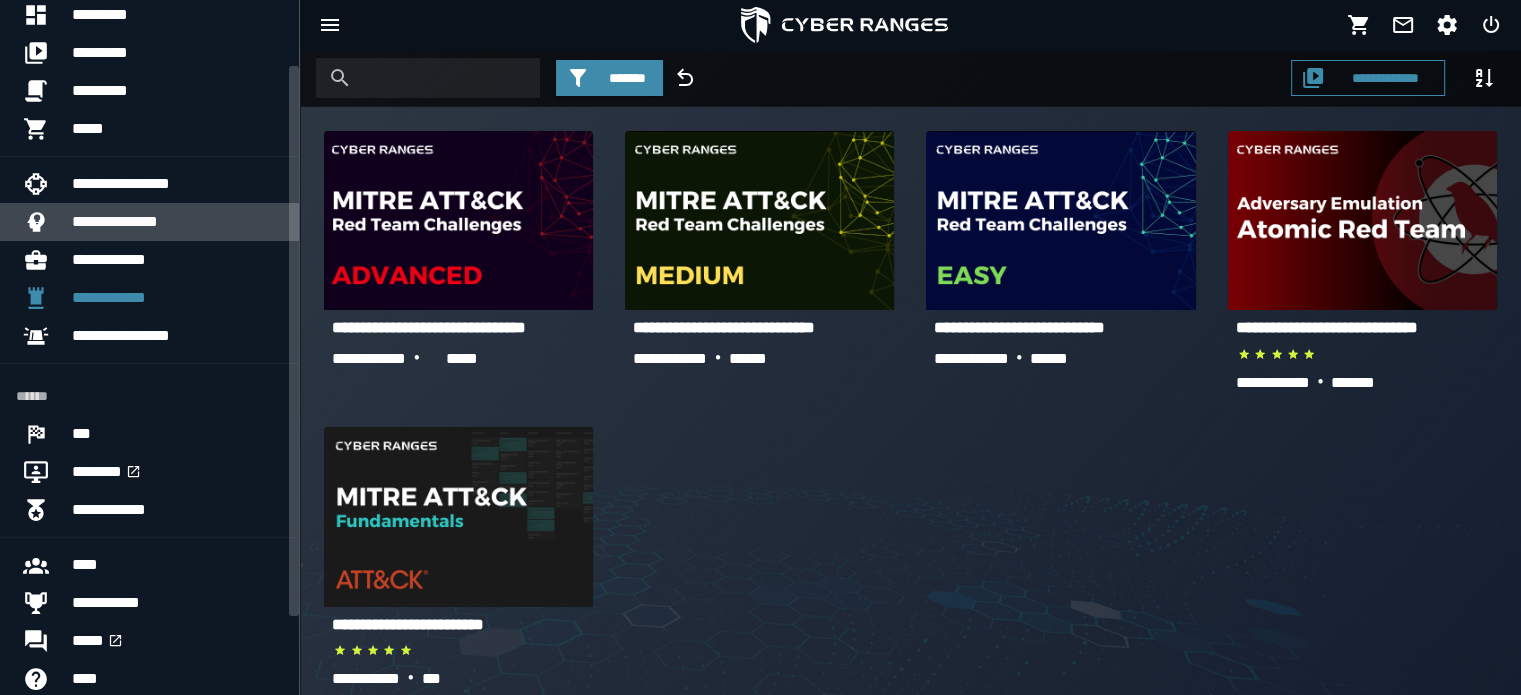 click on "**********" at bounding box center (177, 222) 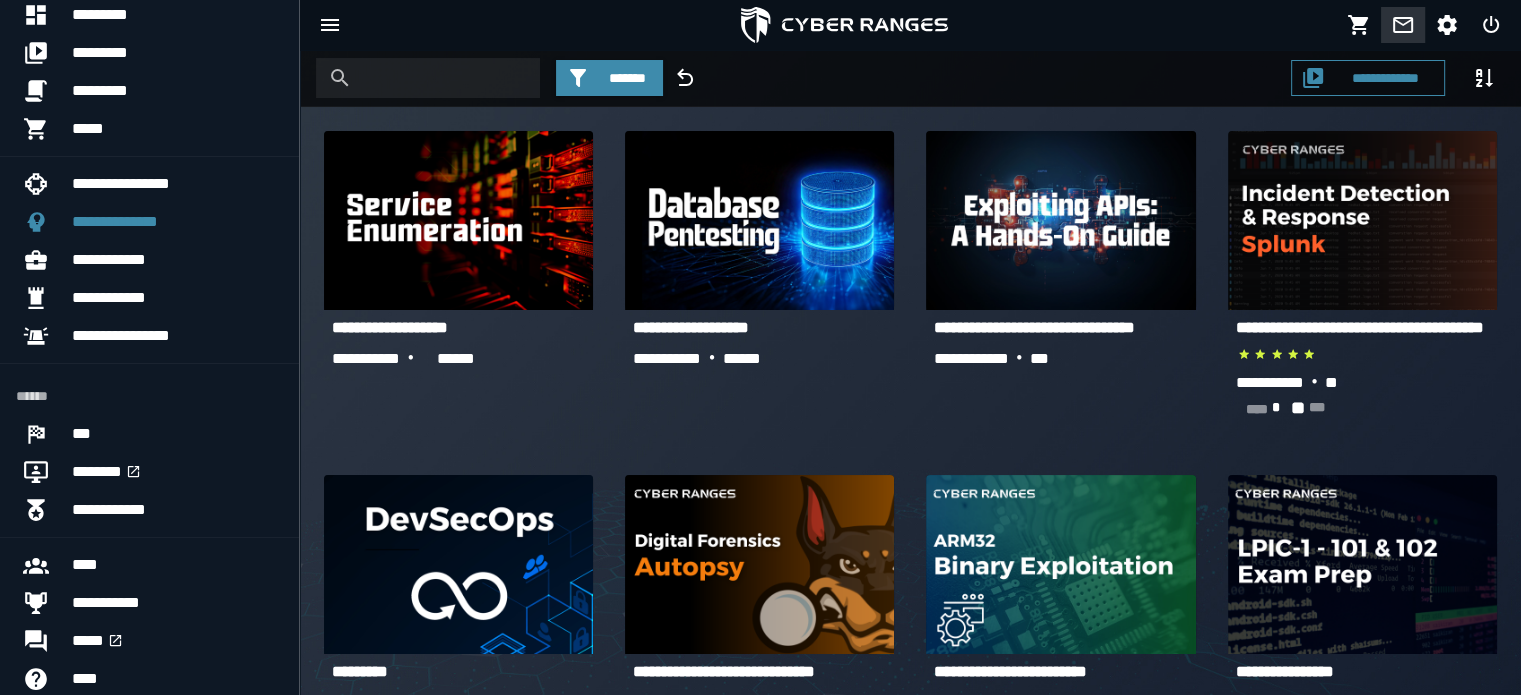 click 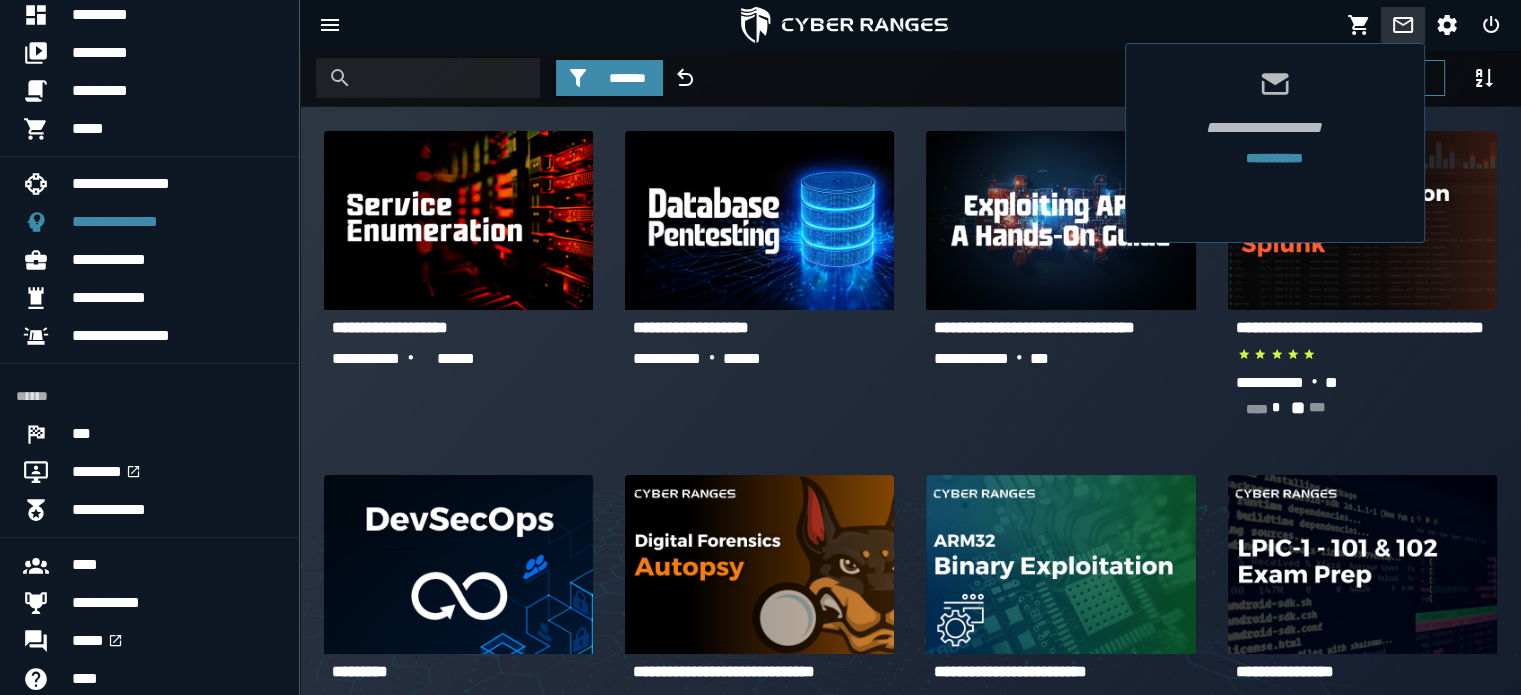click 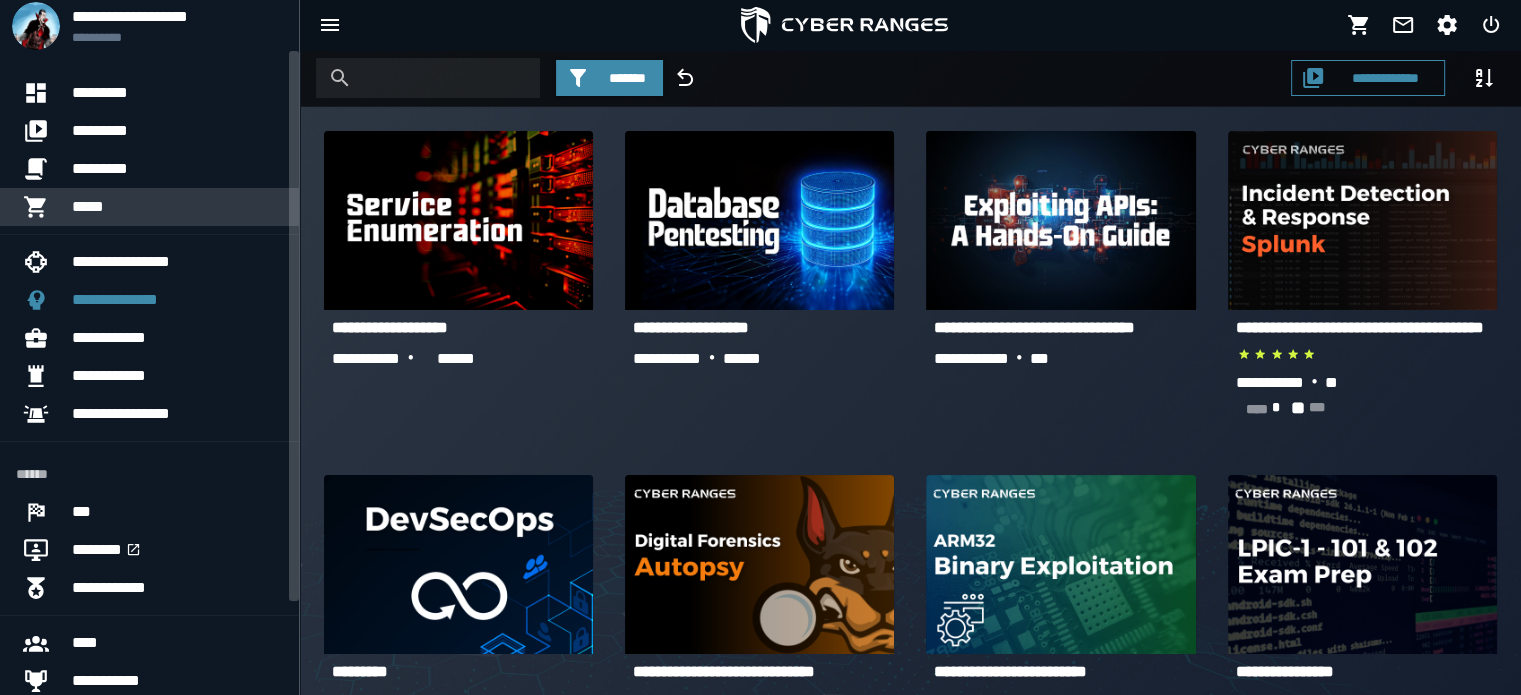 scroll, scrollTop: 0, scrollLeft: 0, axis: both 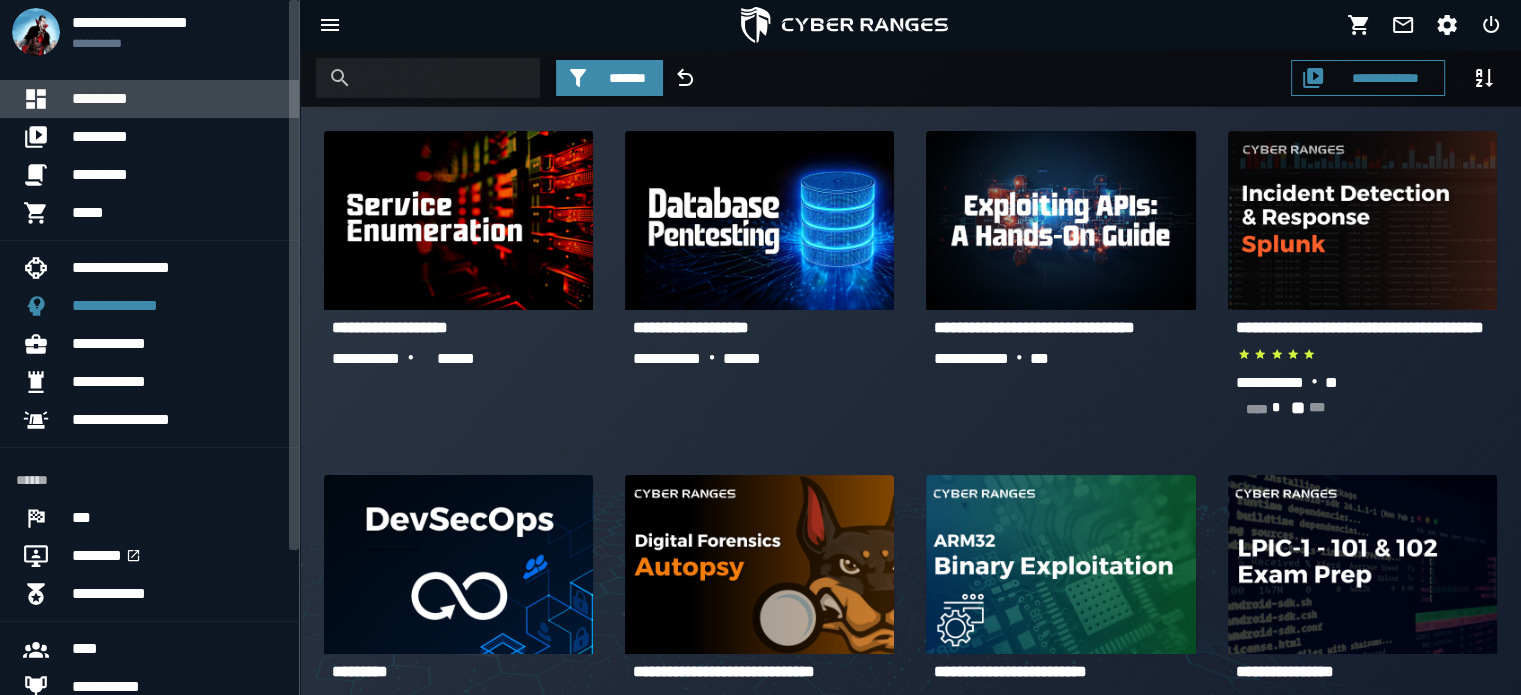 click on "*********" at bounding box center [177, 99] 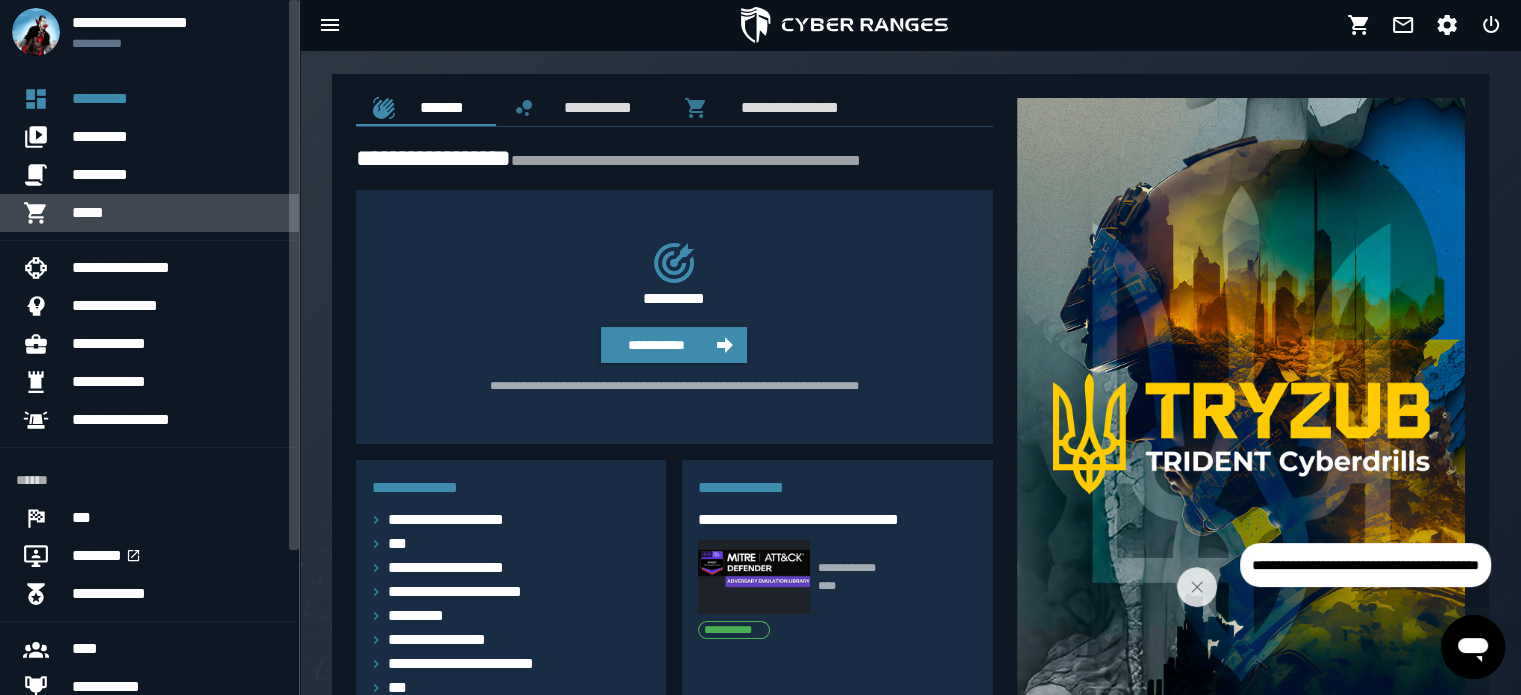 click on "*****" at bounding box center (177, 213) 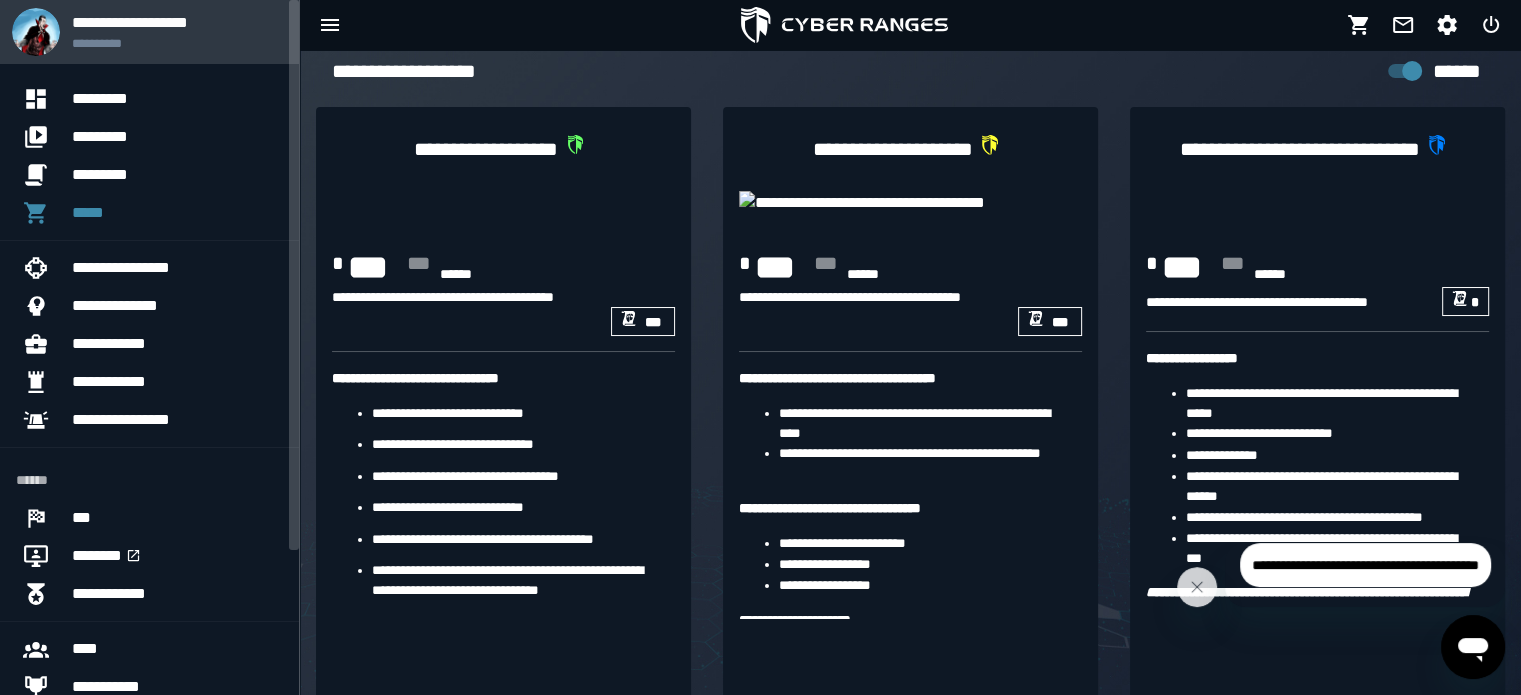 scroll, scrollTop: 0, scrollLeft: 0, axis: both 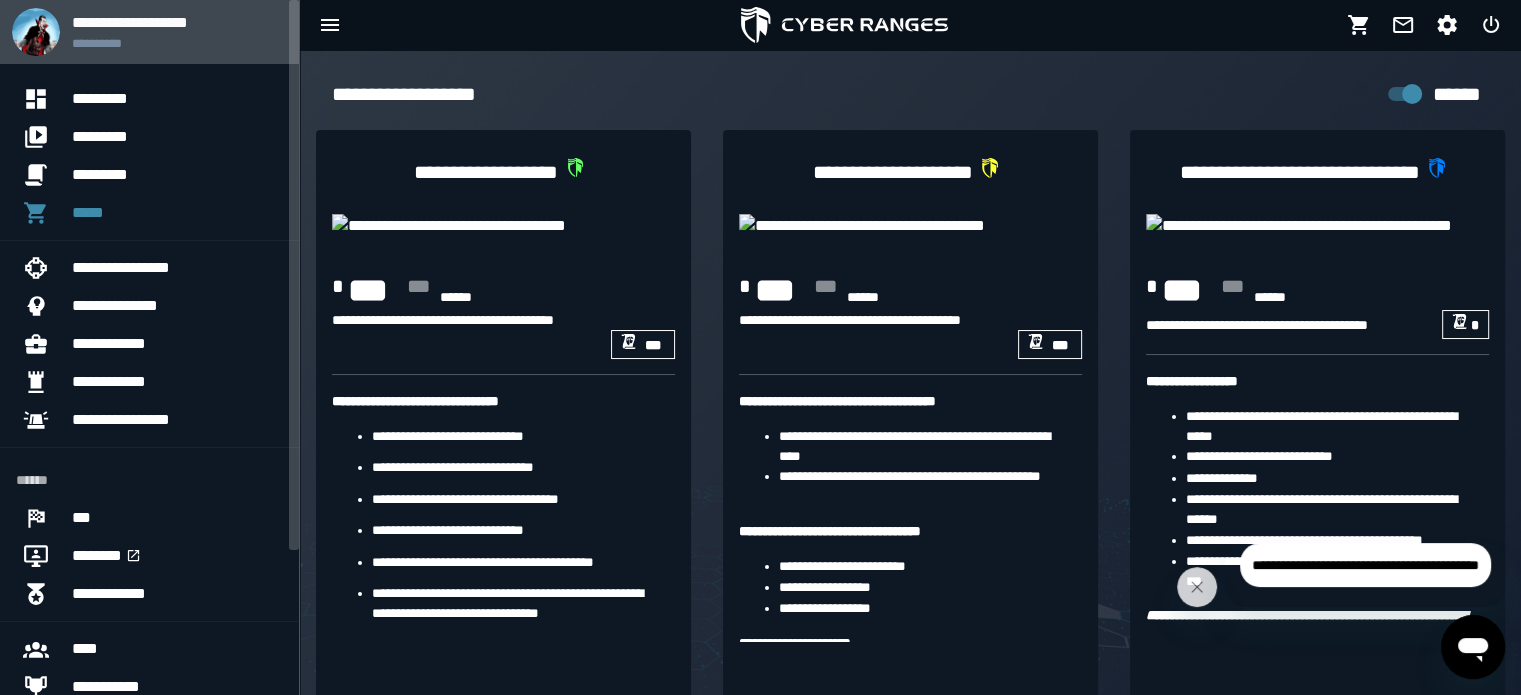 click on "**********" at bounding box center (177, 22) 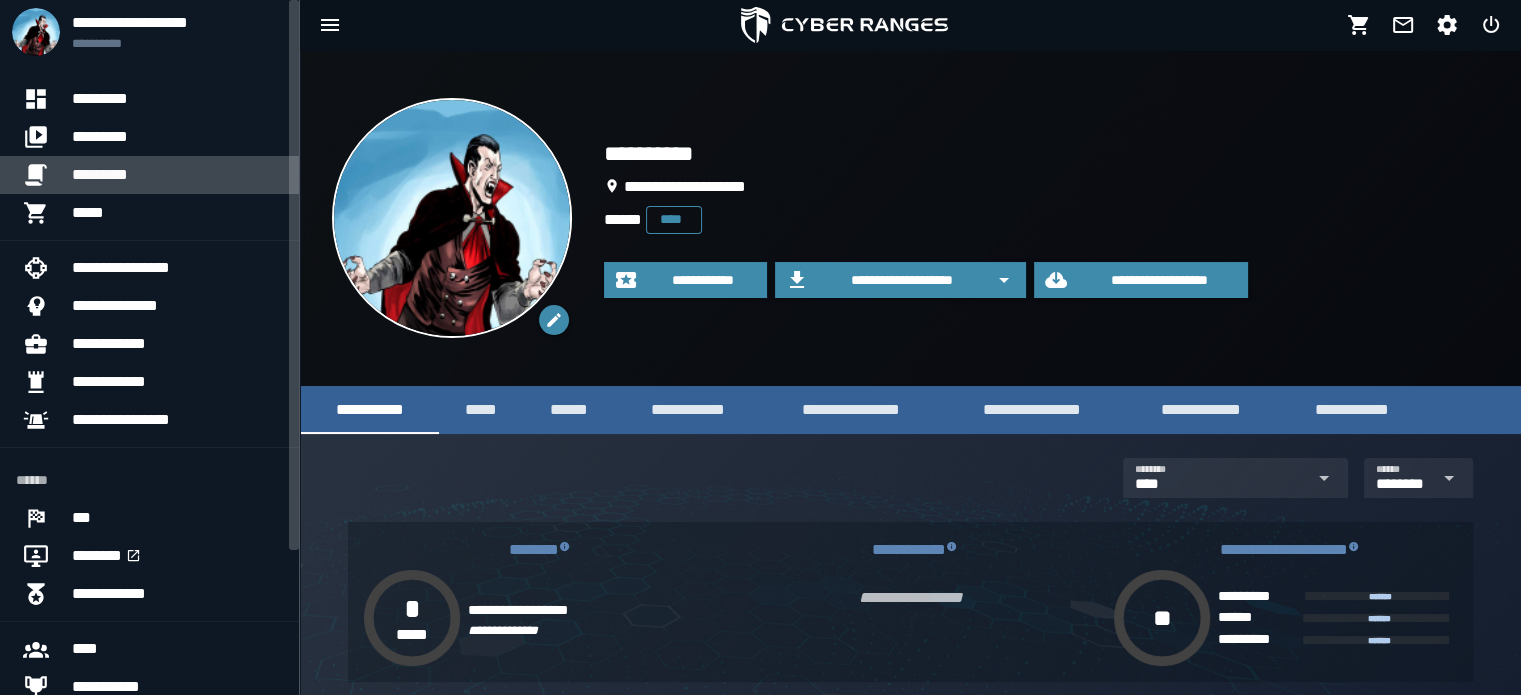 click on "*********" at bounding box center (177, 175) 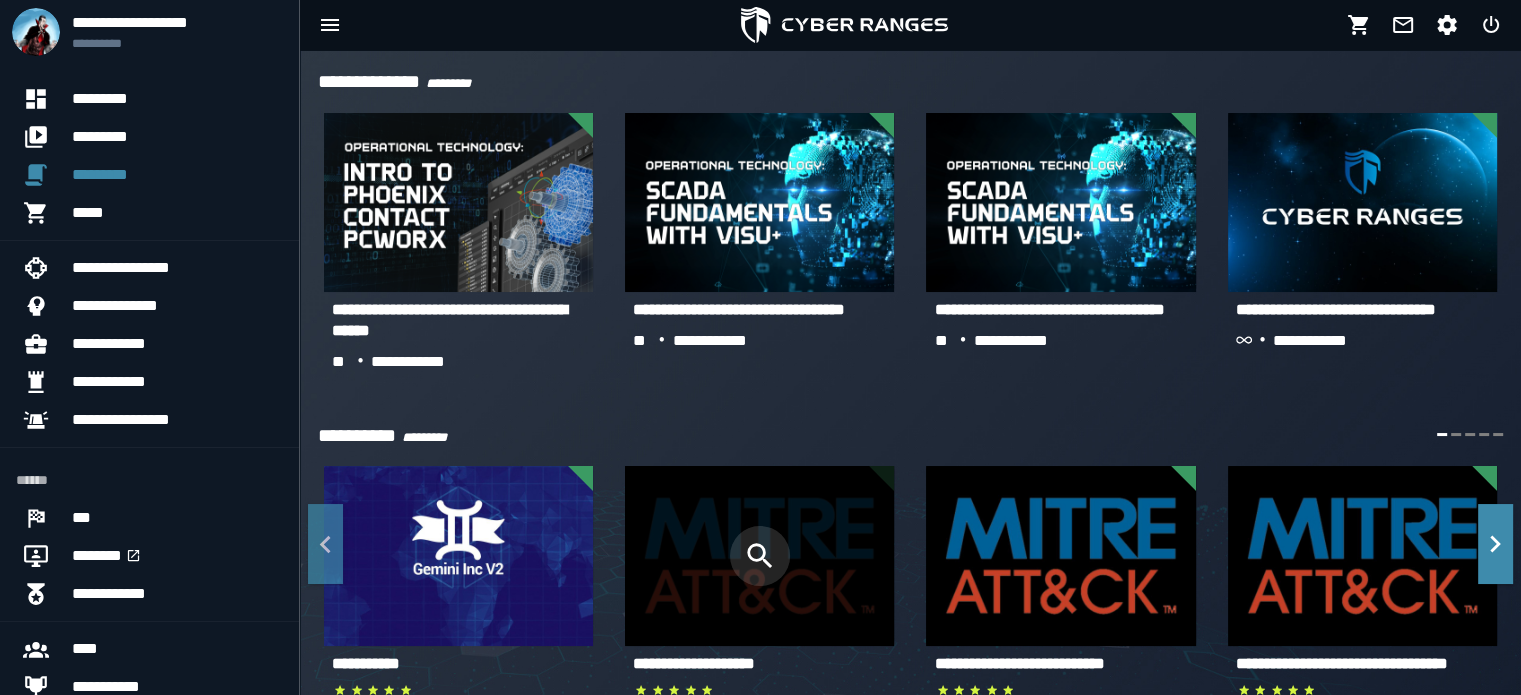scroll, scrollTop: 0, scrollLeft: 0, axis: both 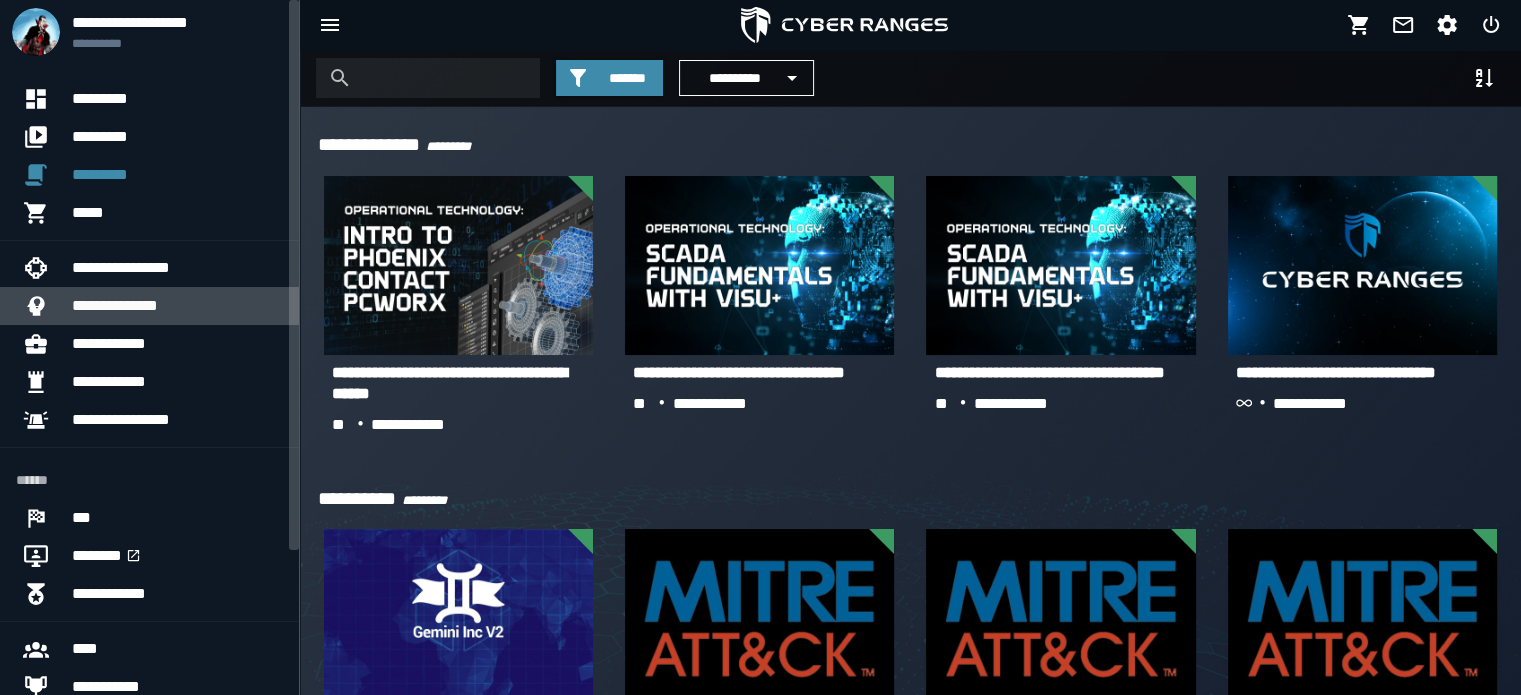 click on "**********" at bounding box center [177, 306] 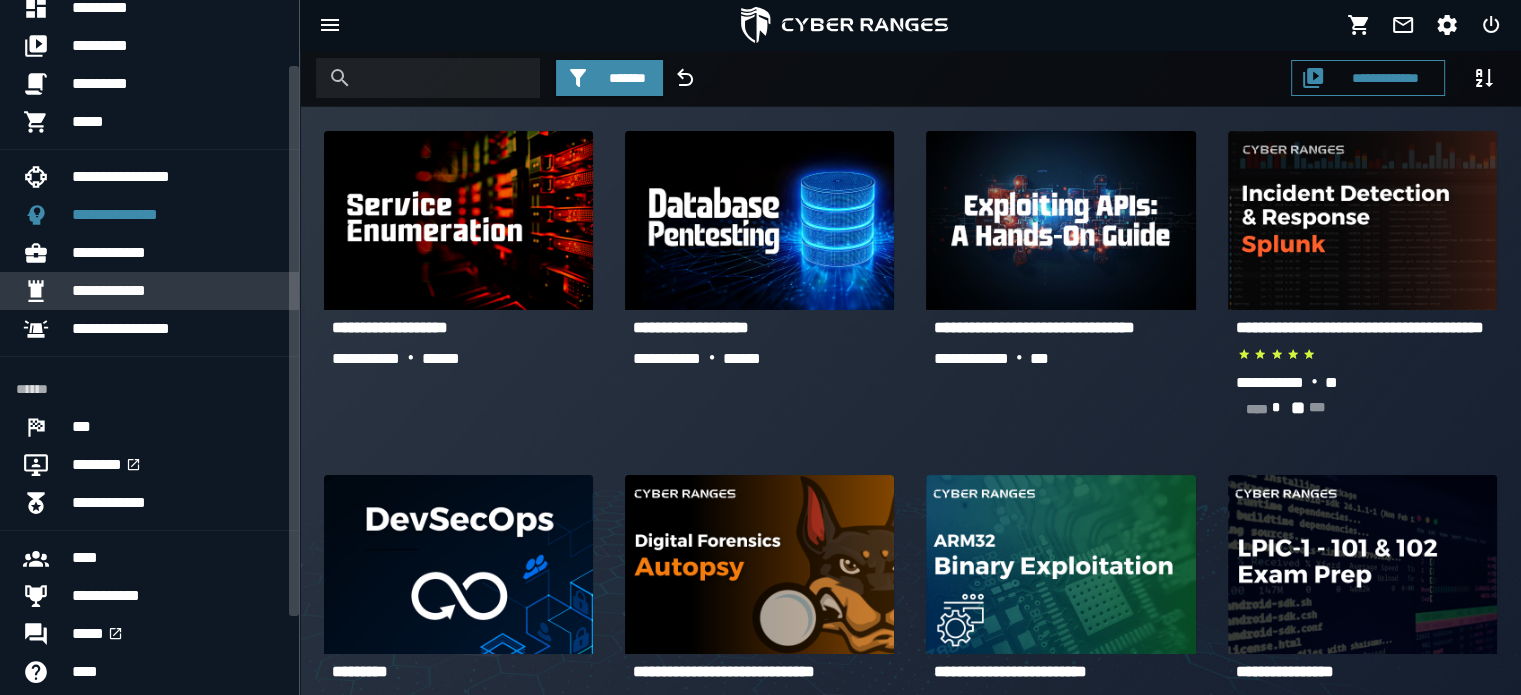 scroll, scrollTop: 84, scrollLeft: 0, axis: vertical 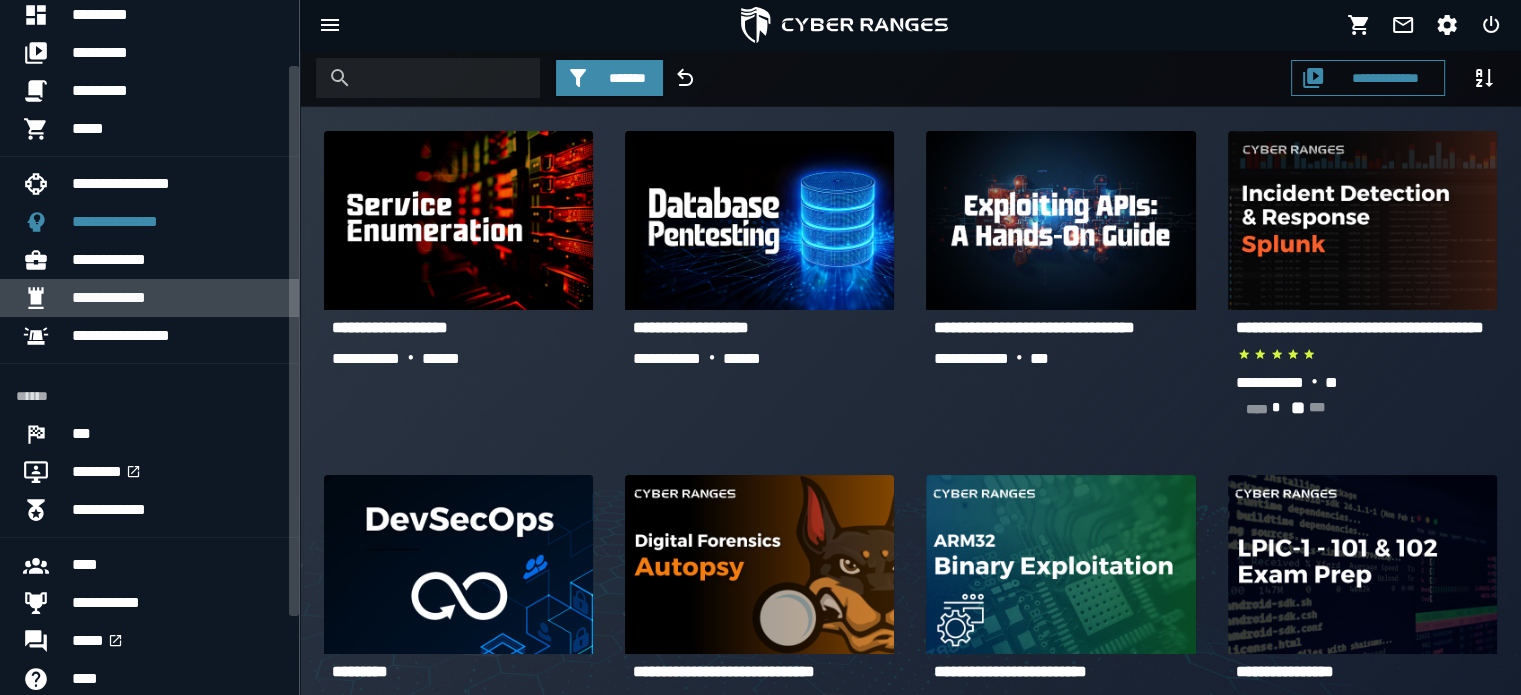 click on "**********" at bounding box center (177, 298) 